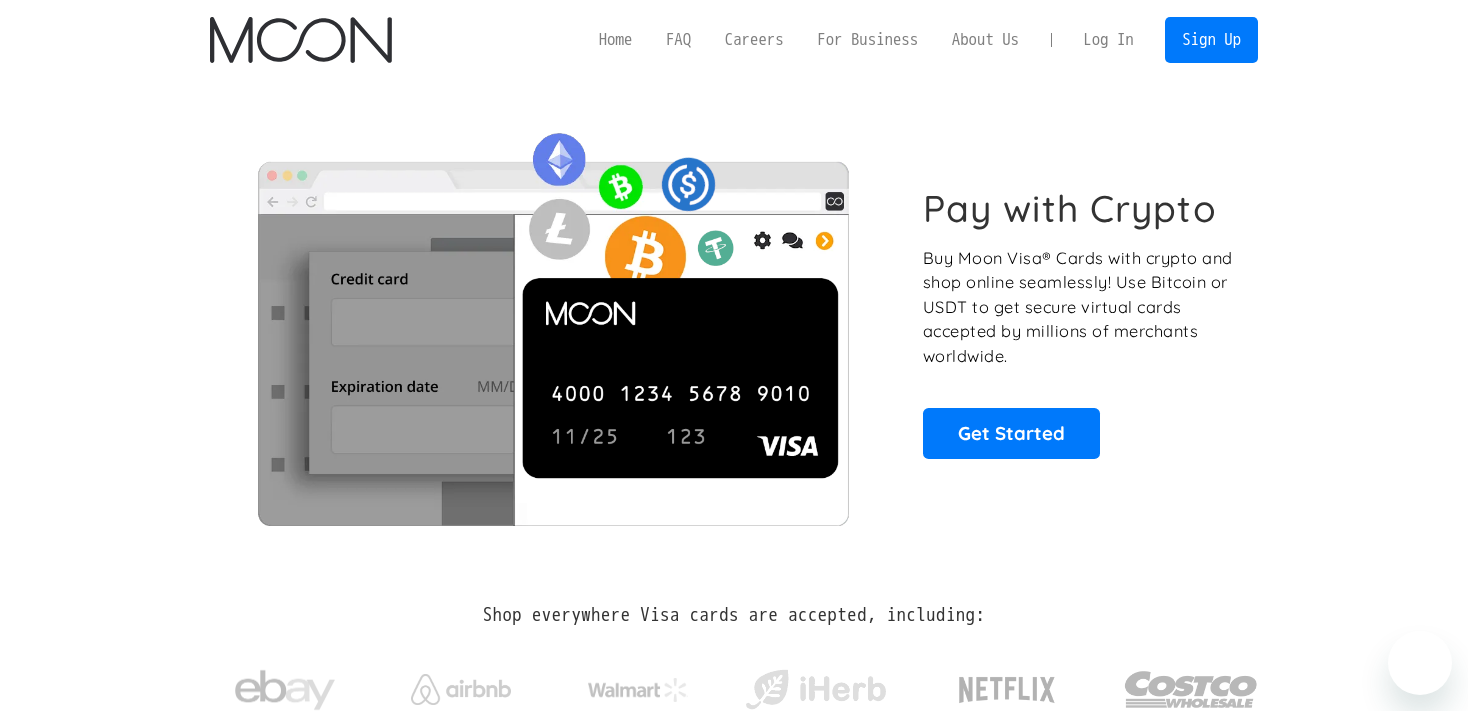 scroll, scrollTop: 0, scrollLeft: 0, axis: both 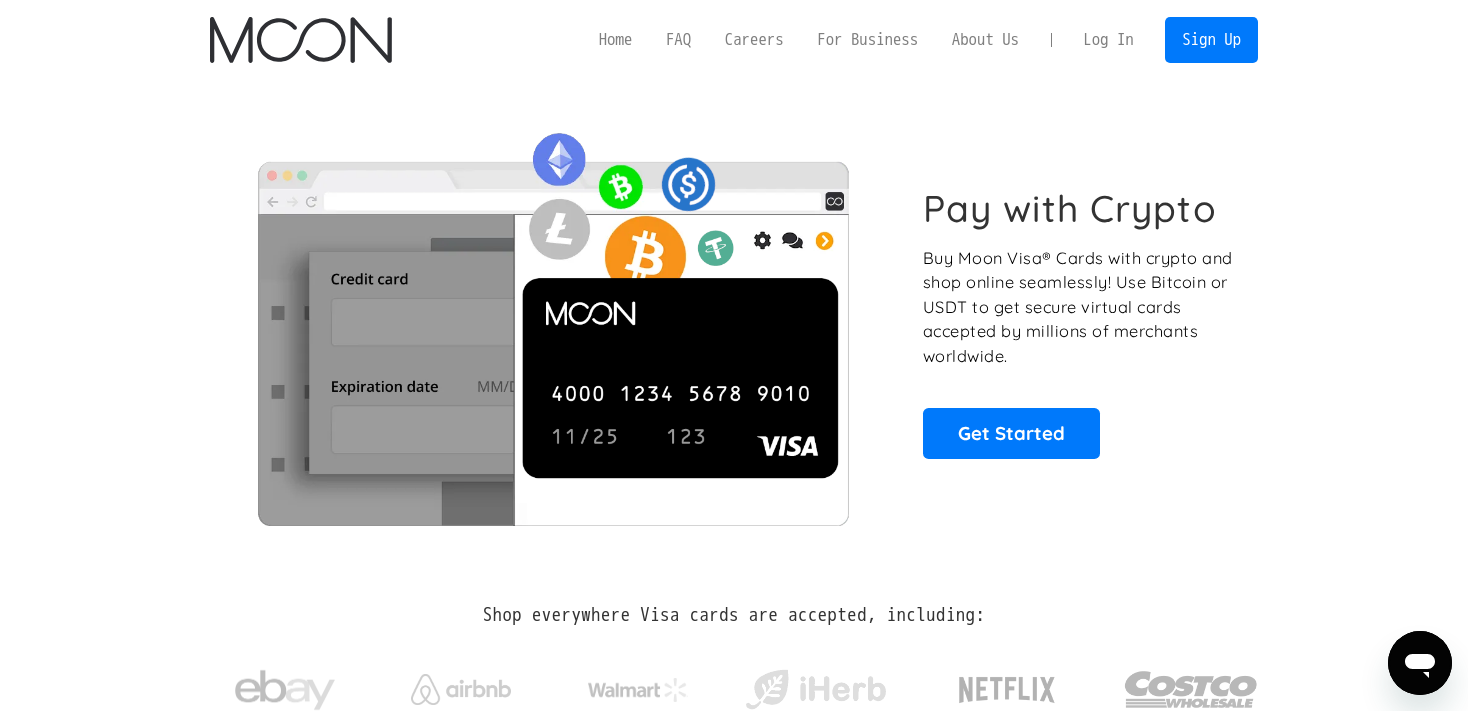click on "Log In" at bounding box center (1108, 40) 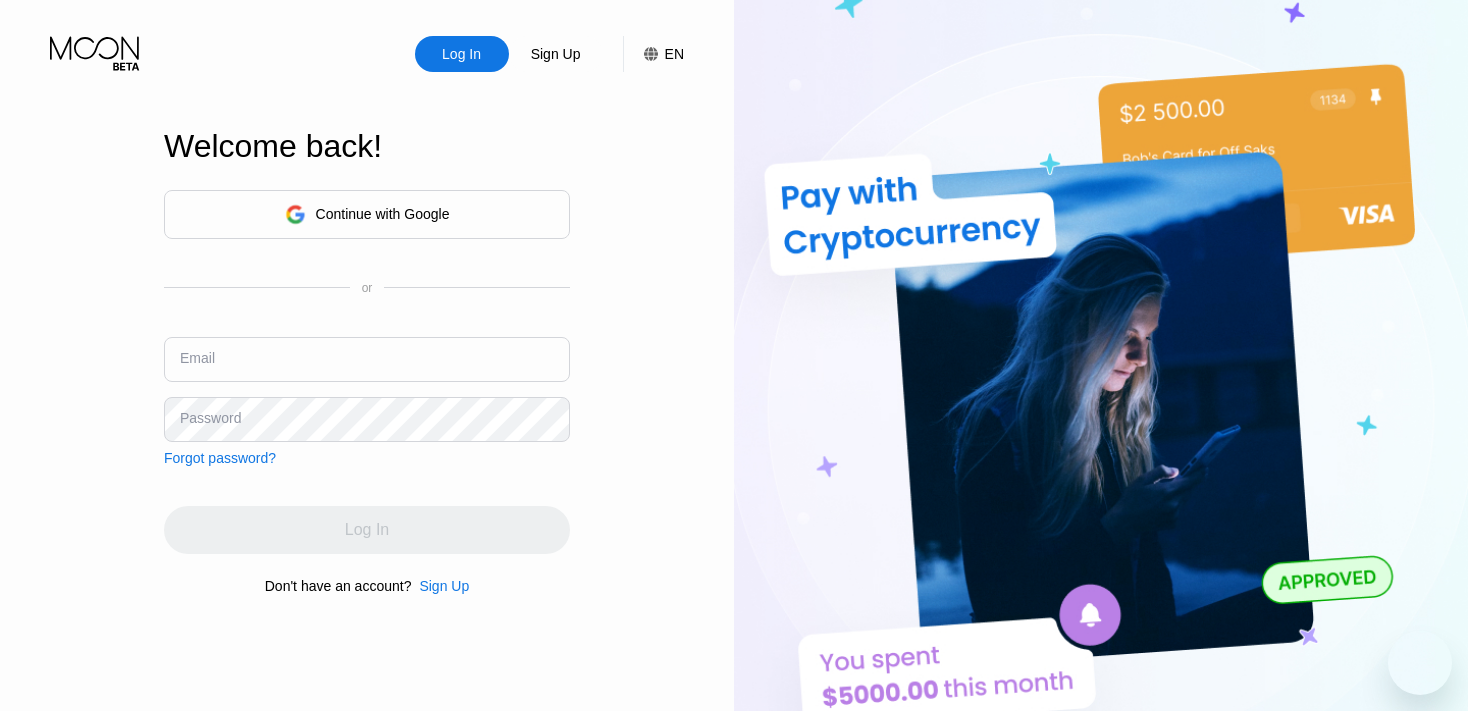 scroll, scrollTop: 0, scrollLeft: 0, axis: both 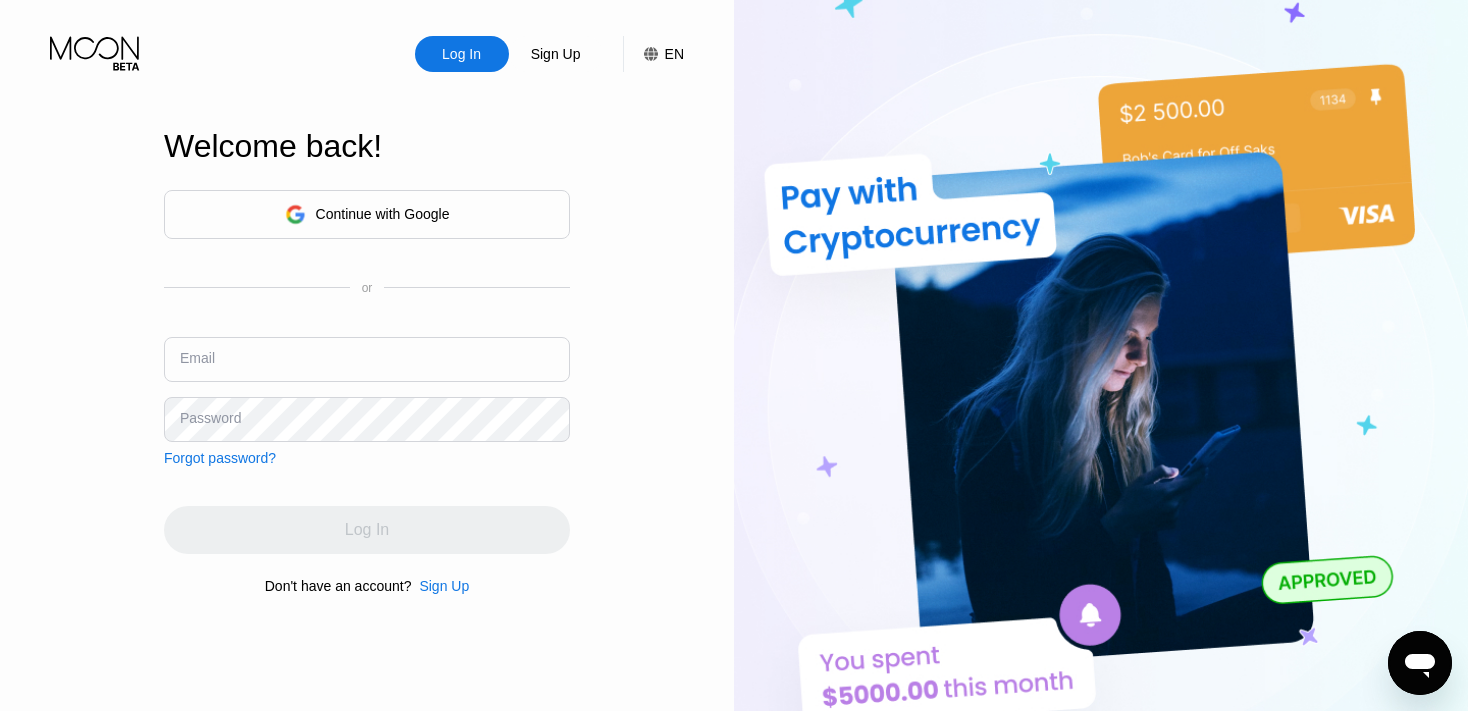 click at bounding box center [367, 359] 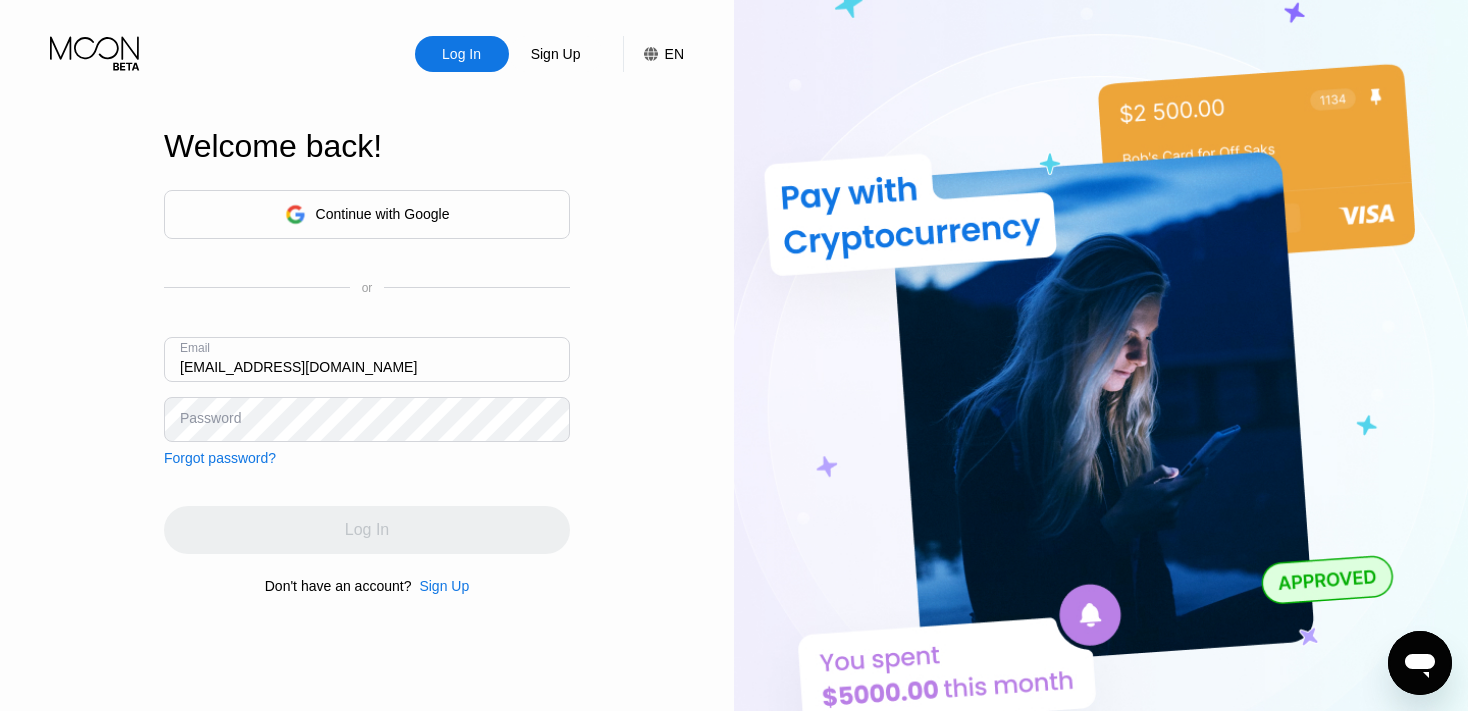 type on "[EMAIL_ADDRESS][DOMAIN_NAME]" 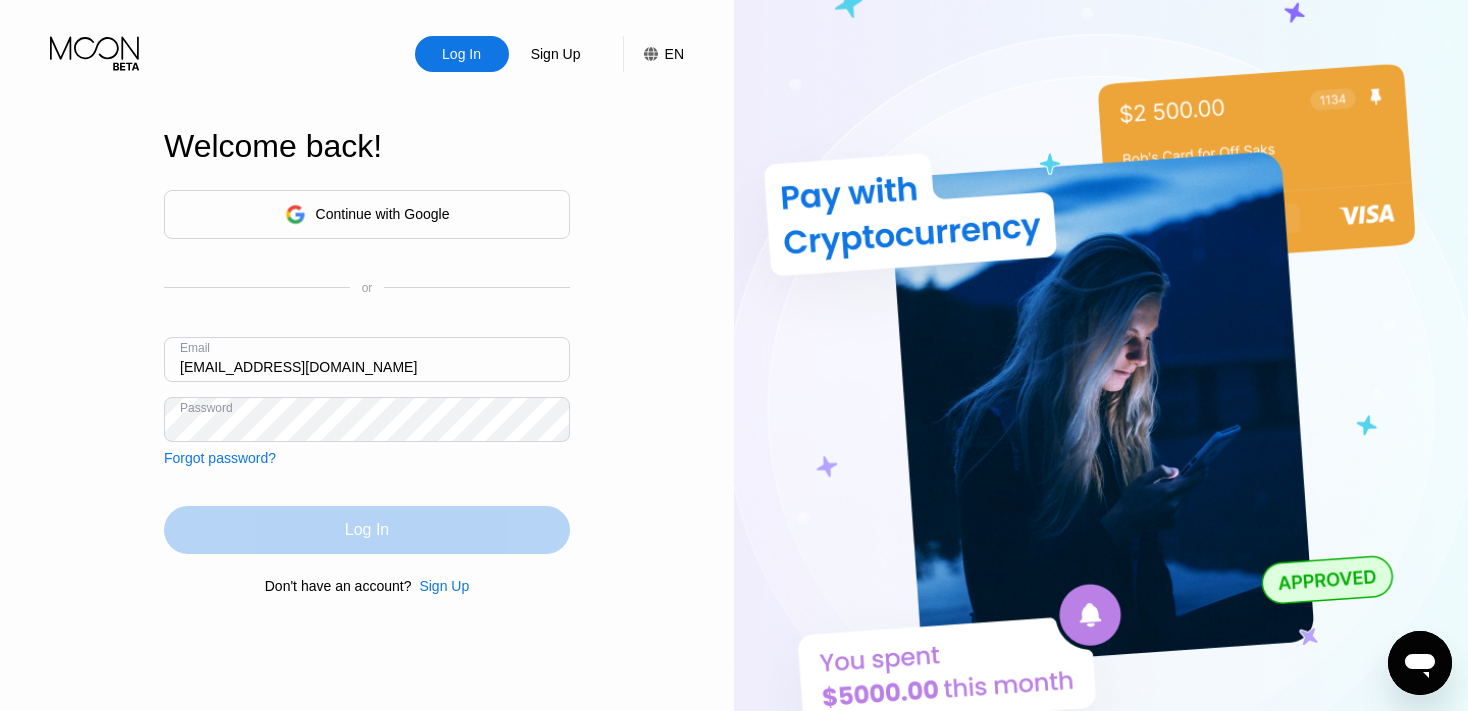 click on "Log In" at bounding box center [367, 530] 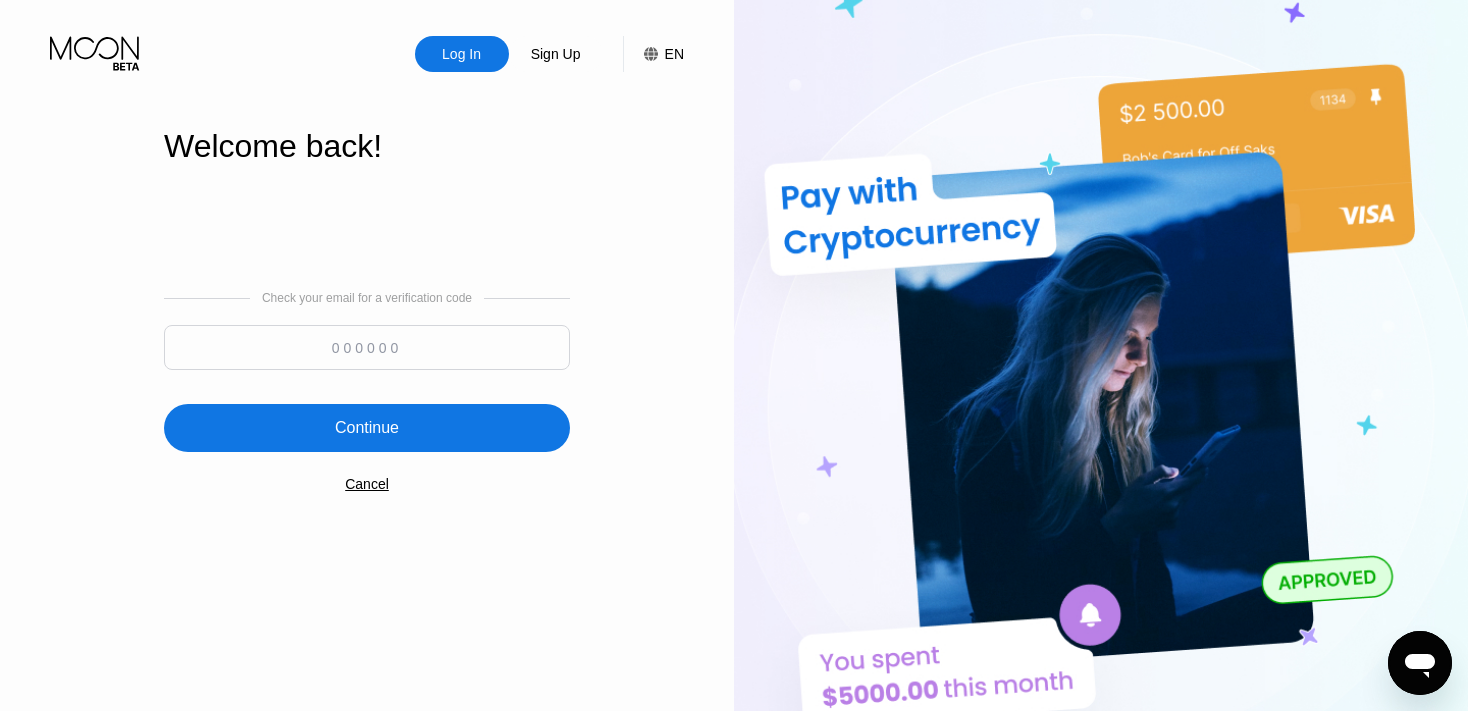click at bounding box center (367, 347) 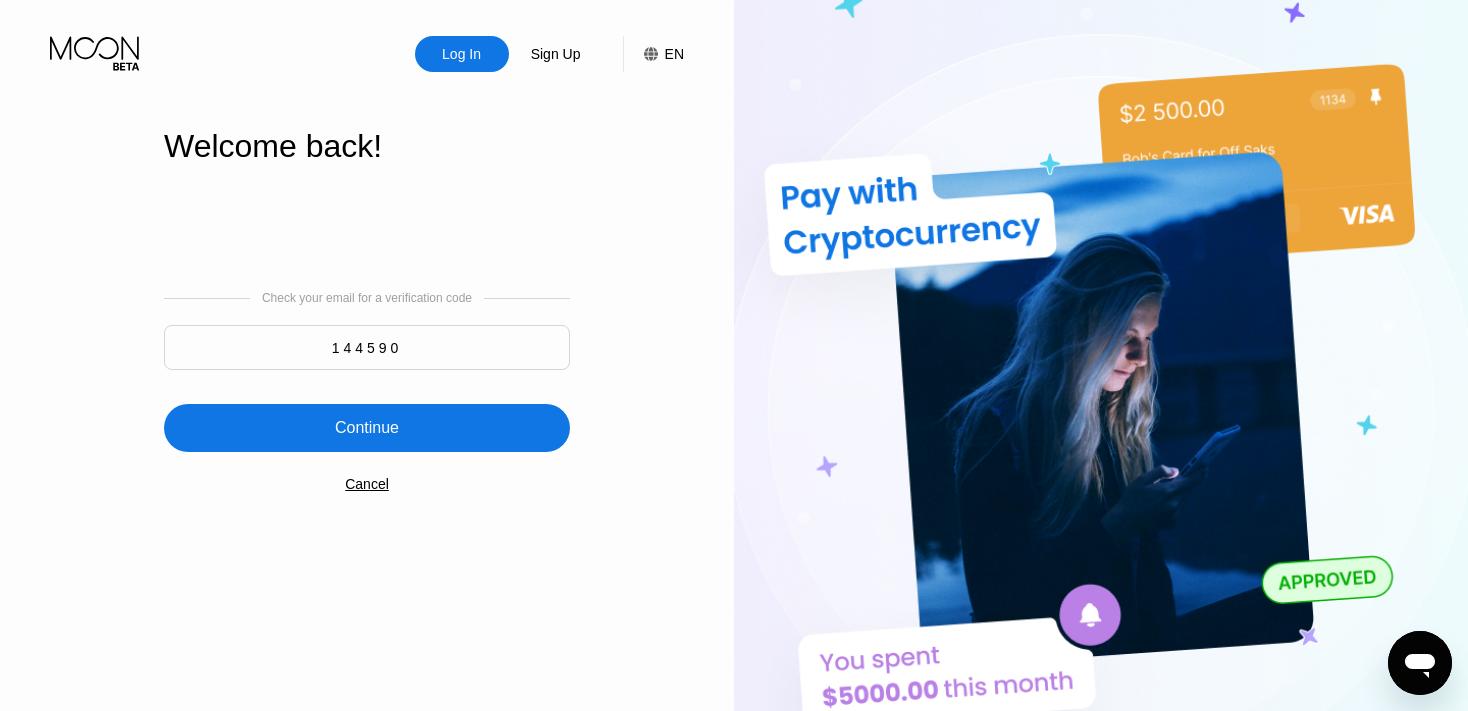type on "144590" 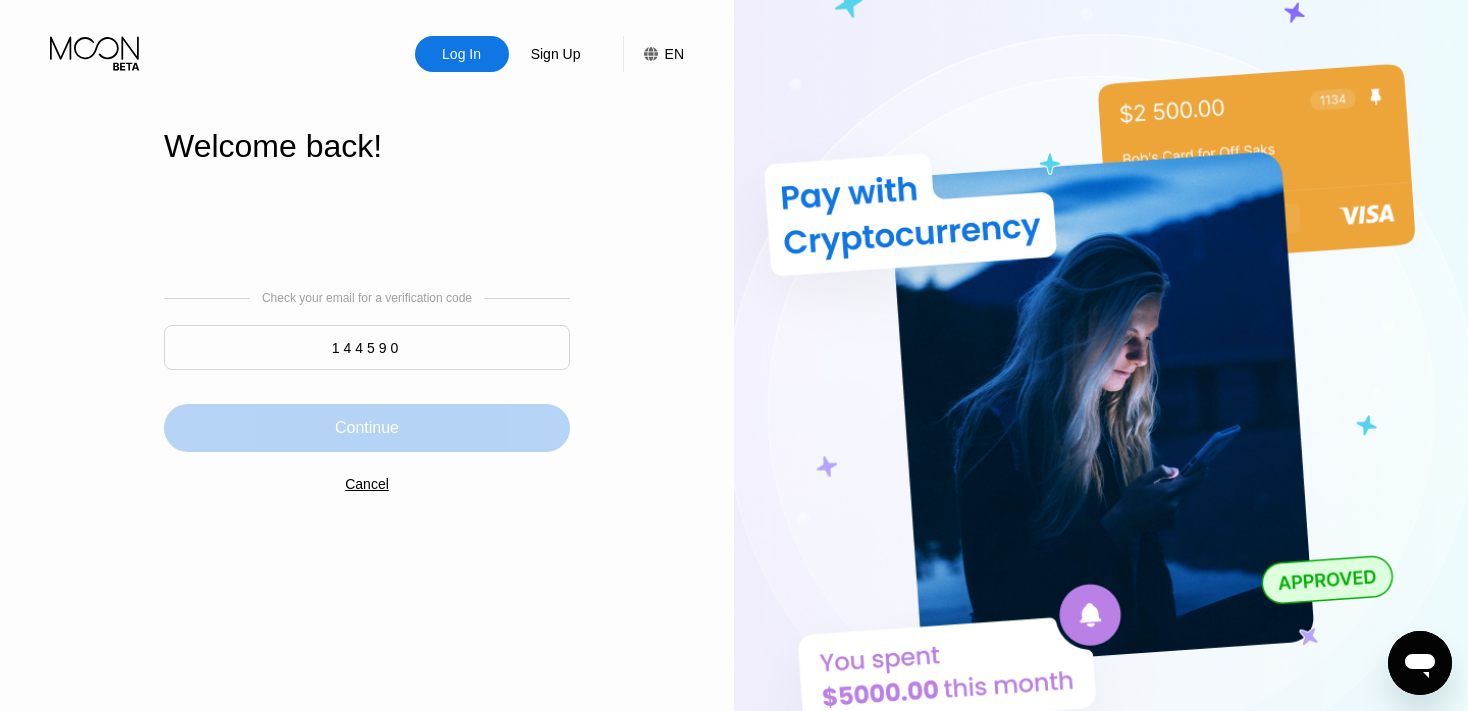click on "Continue" at bounding box center [367, 428] 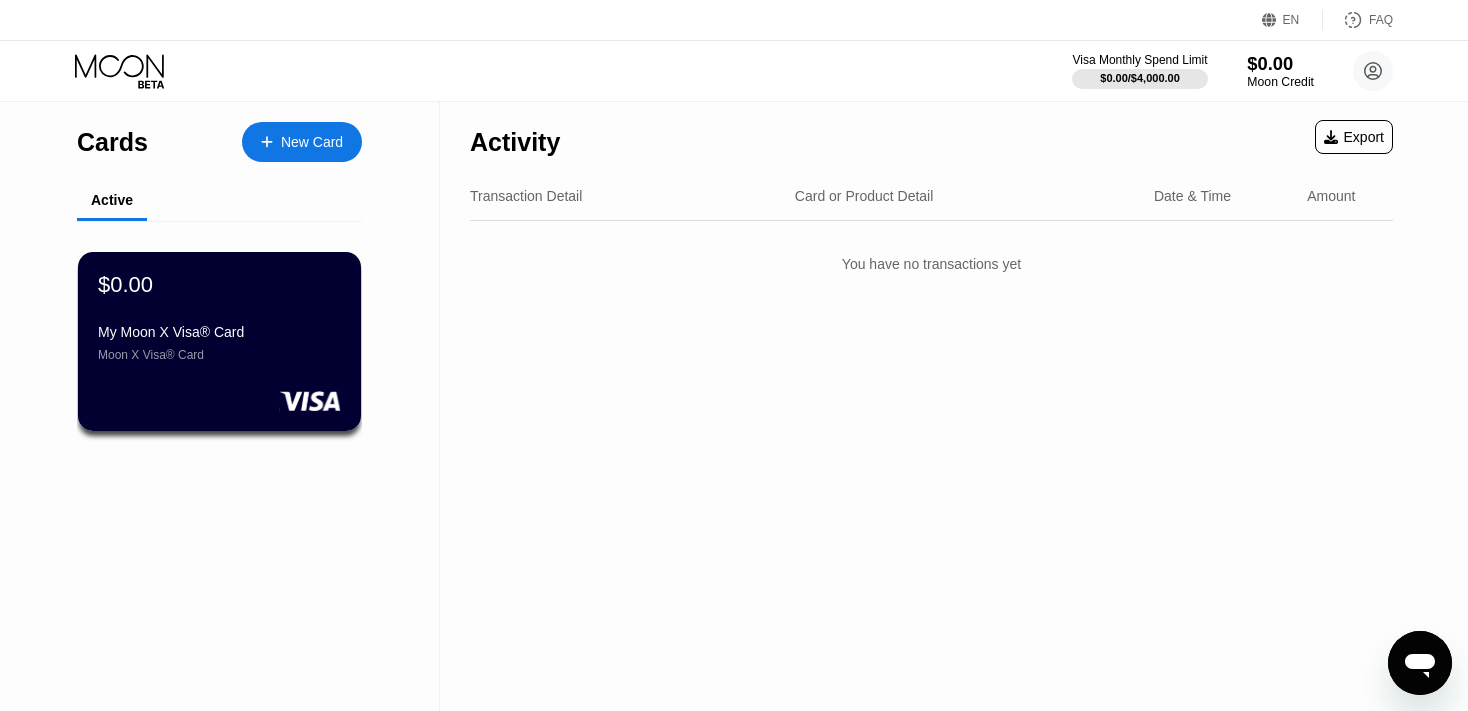 click on "$0.00" at bounding box center (1280, 63) 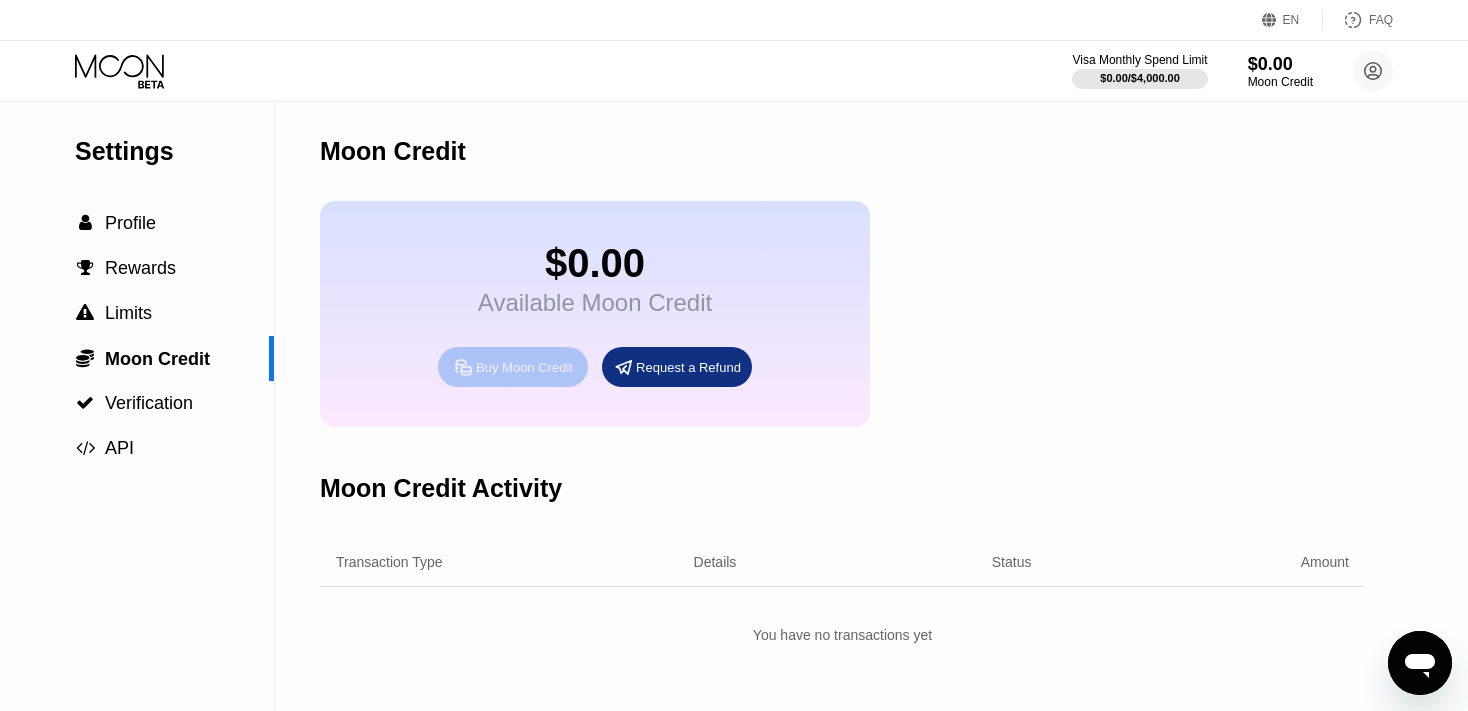 click on "Buy Moon Credit" at bounding box center [513, 367] 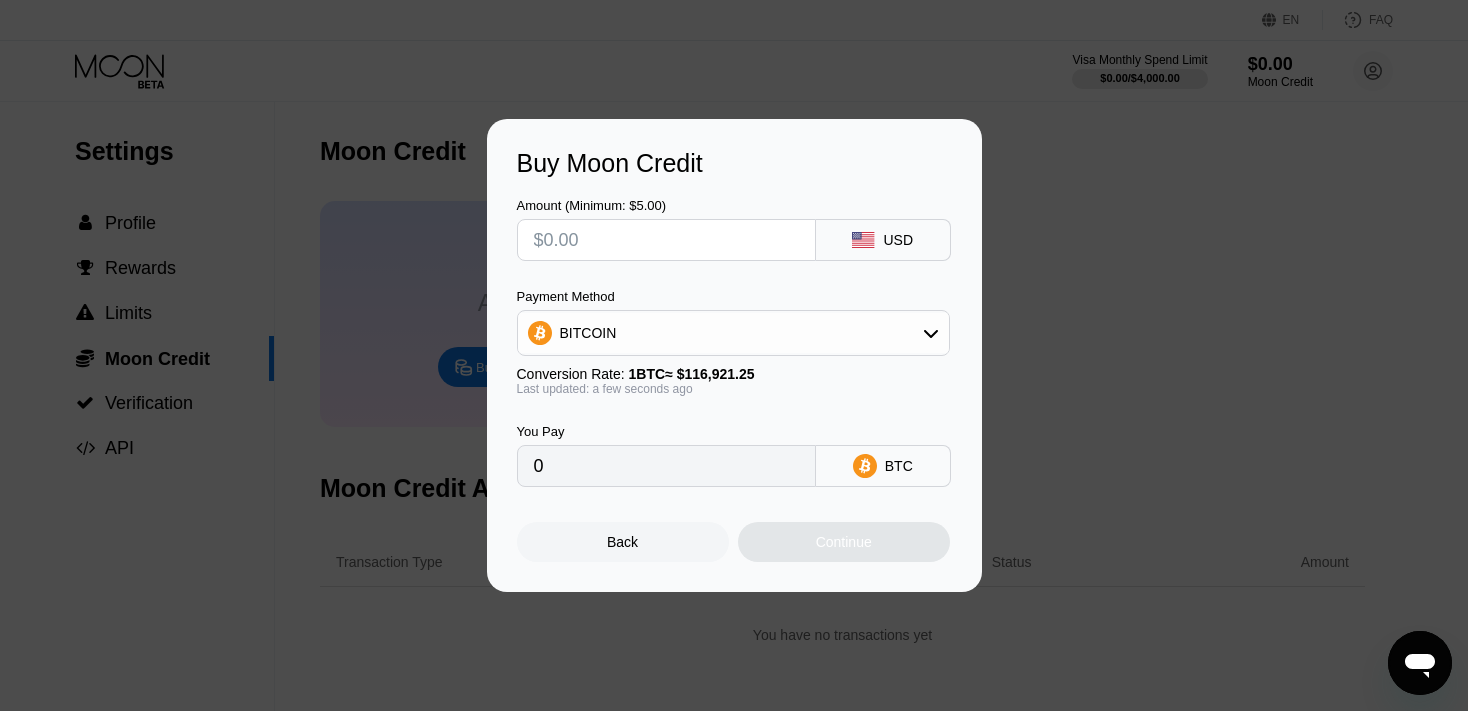 click at bounding box center (666, 240) 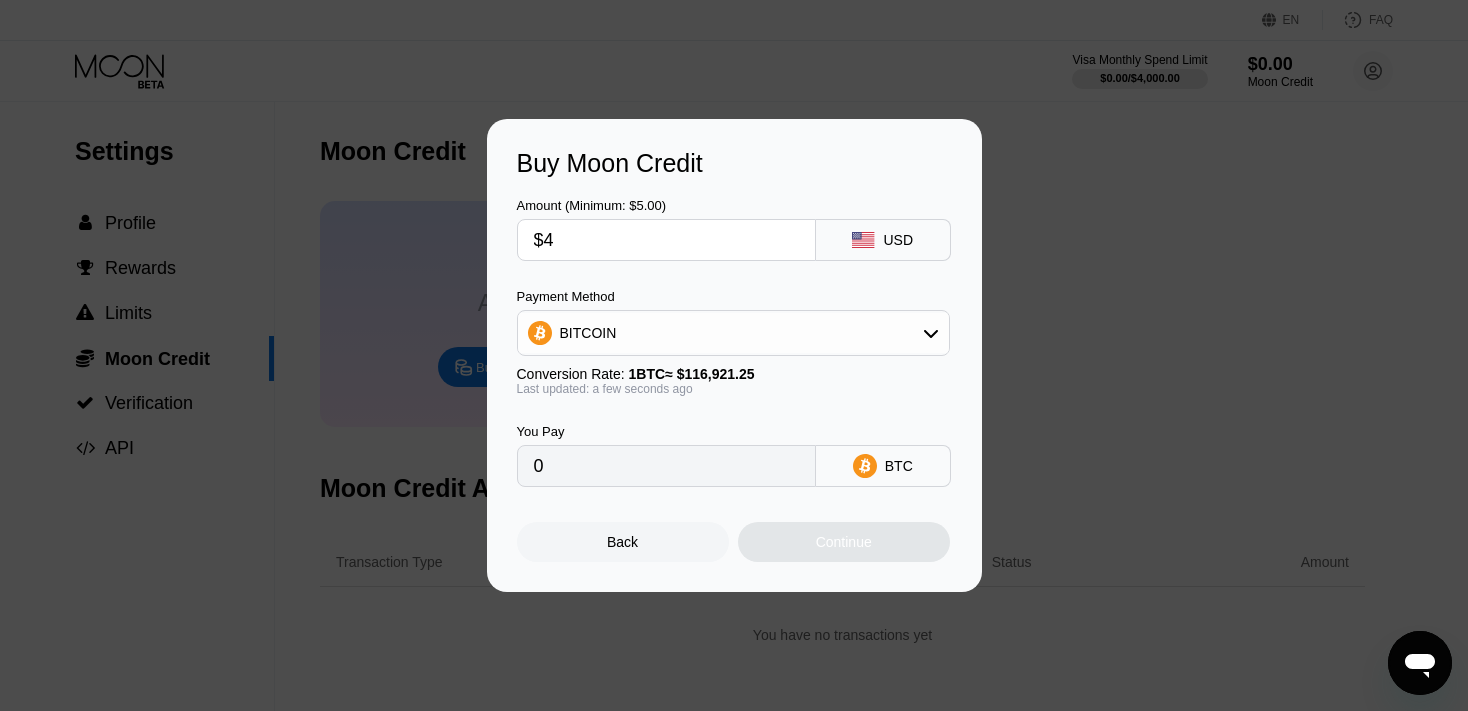 type on "0.00003422" 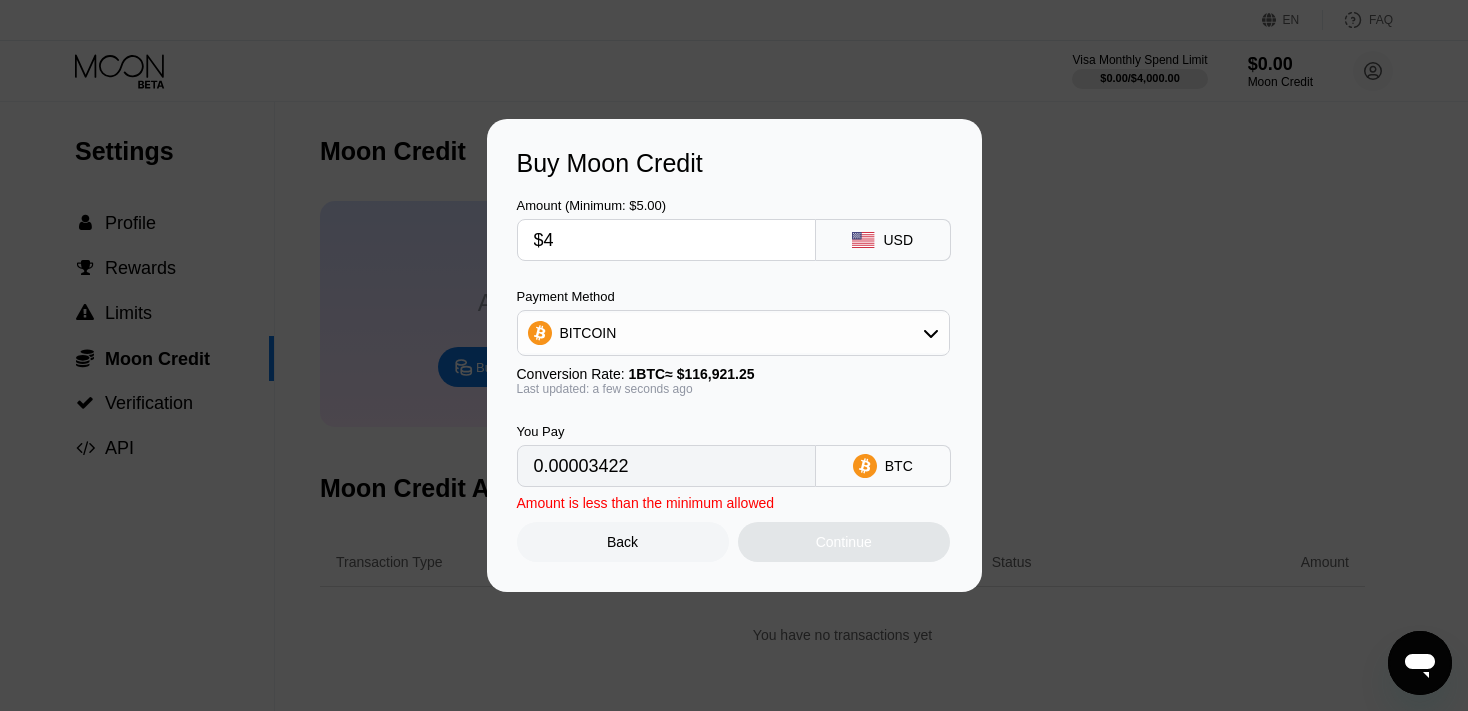 type on "$40" 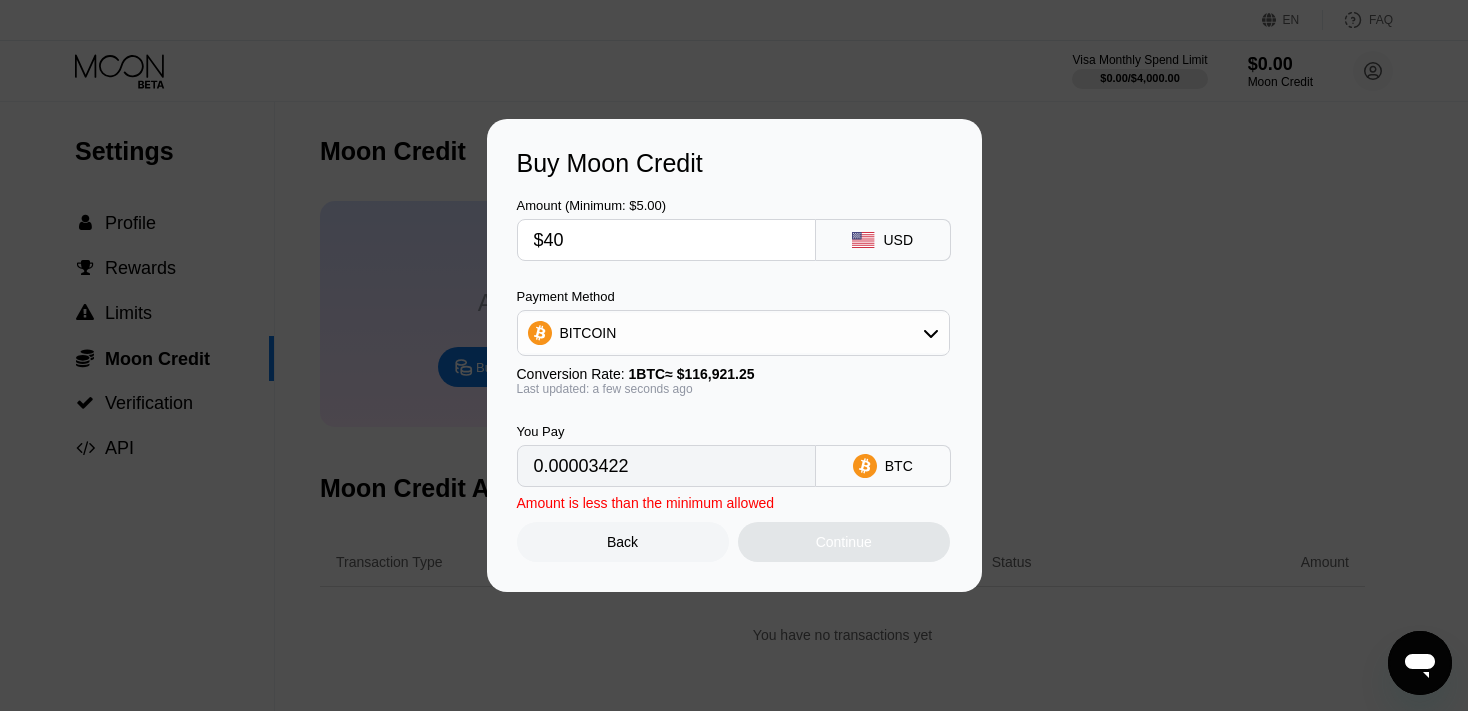 type on "0.00034212" 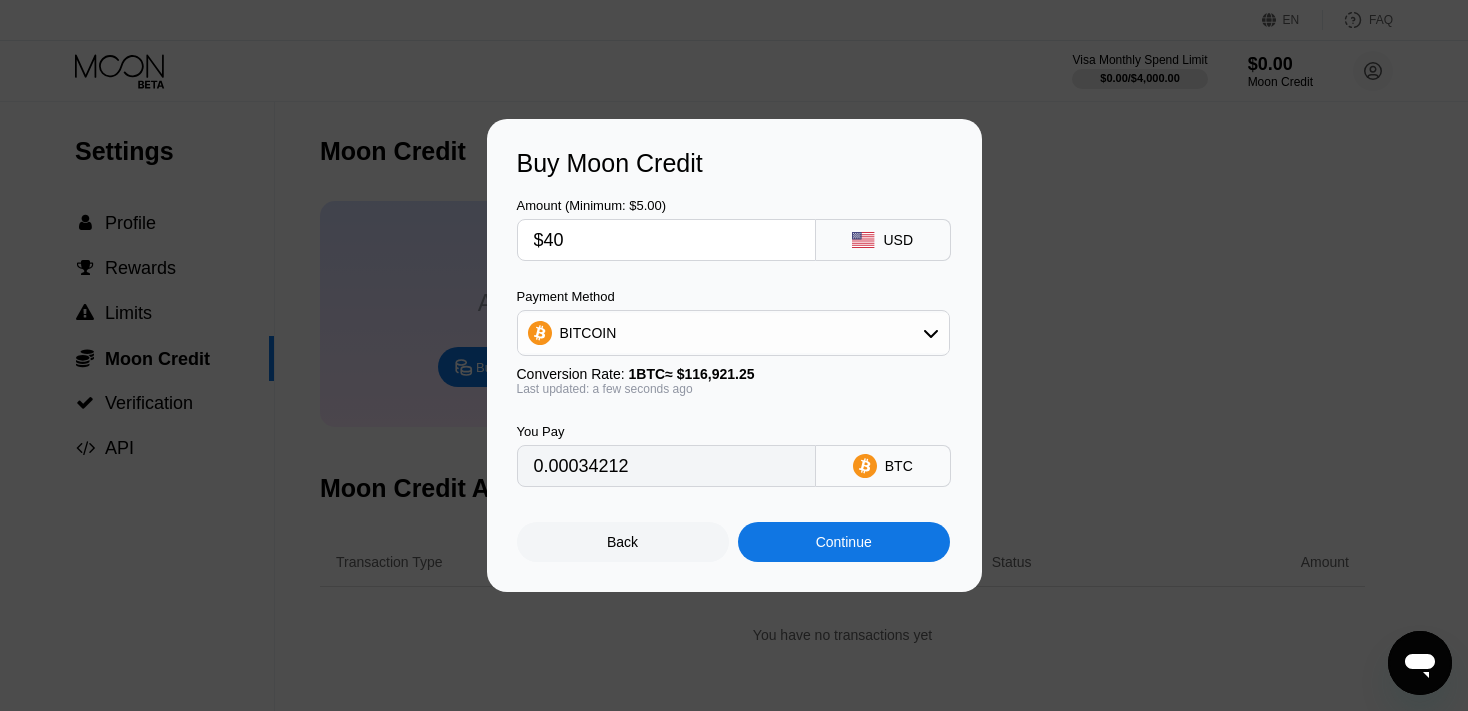type on "$40" 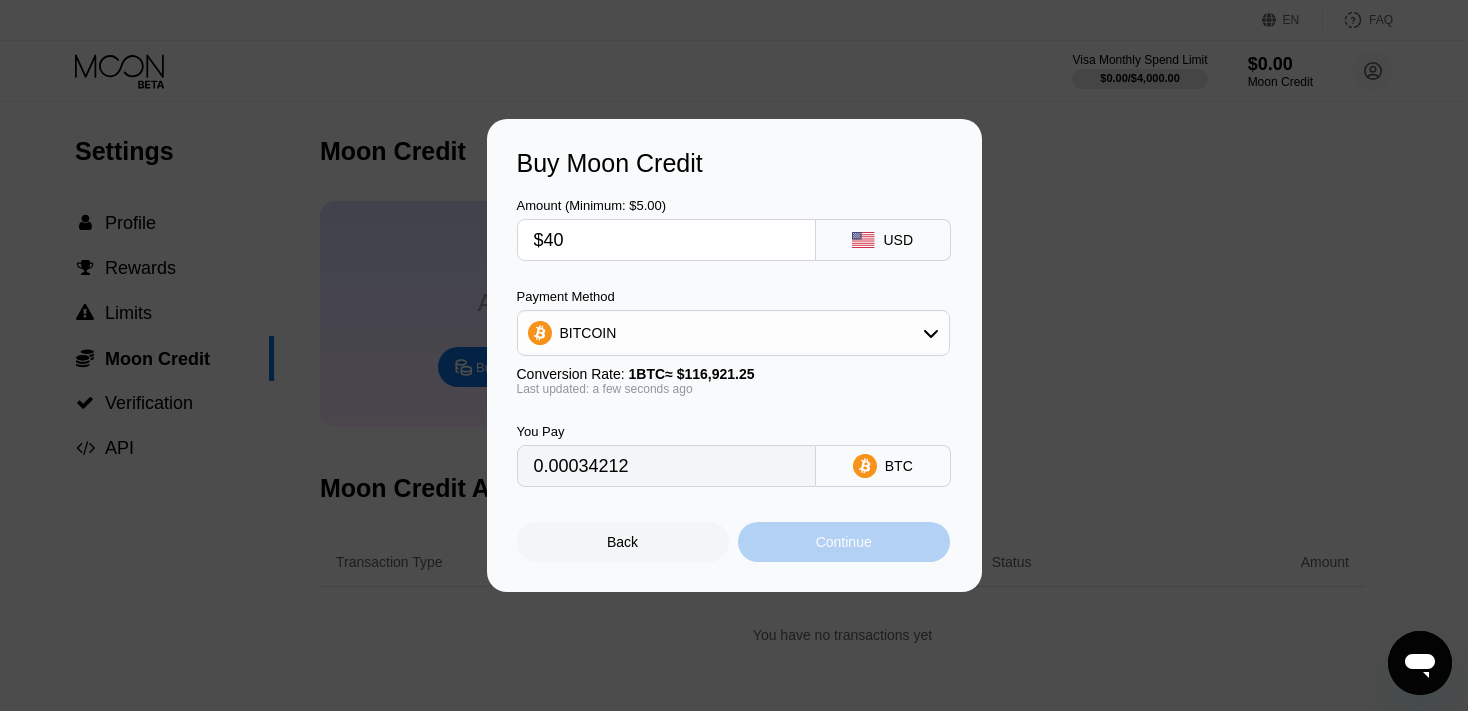 click on "Continue" at bounding box center [844, 542] 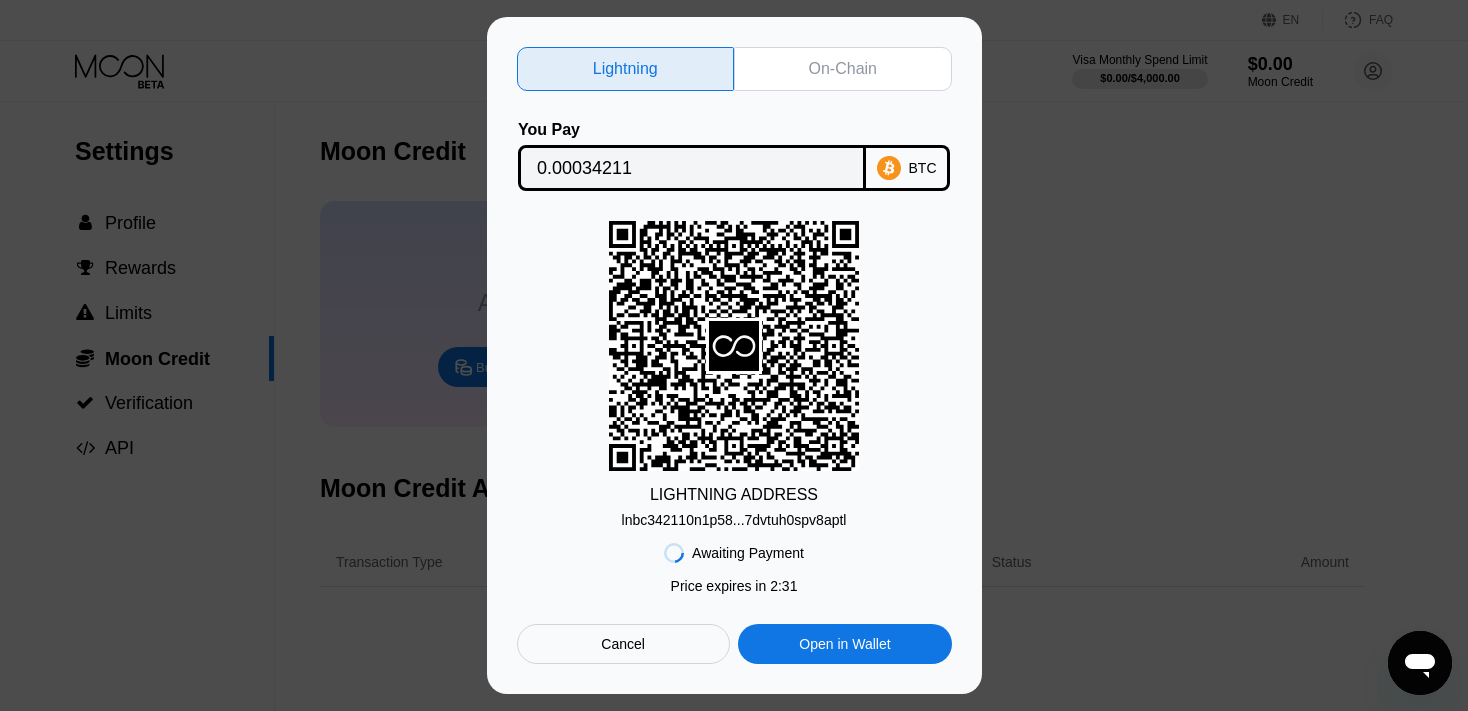 click 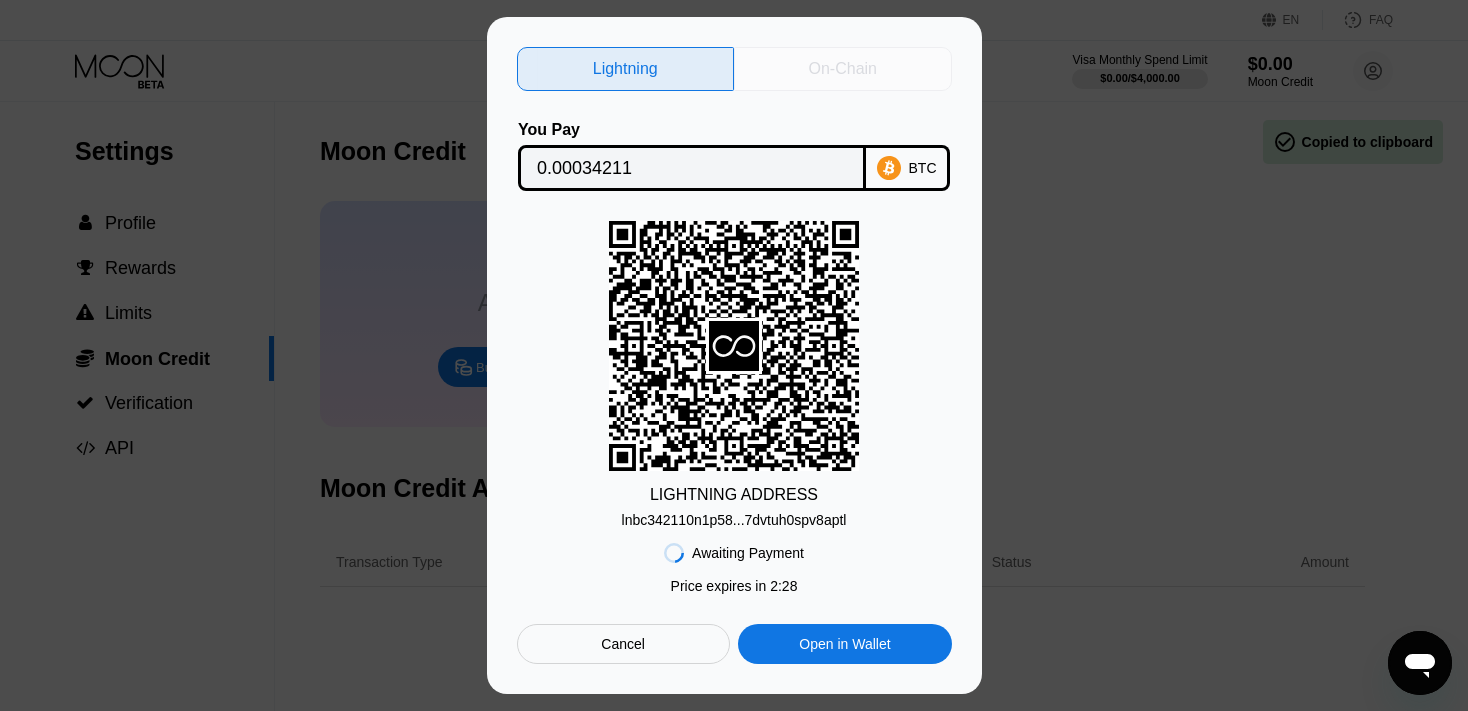 click on "On-Chain" at bounding box center (843, 69) 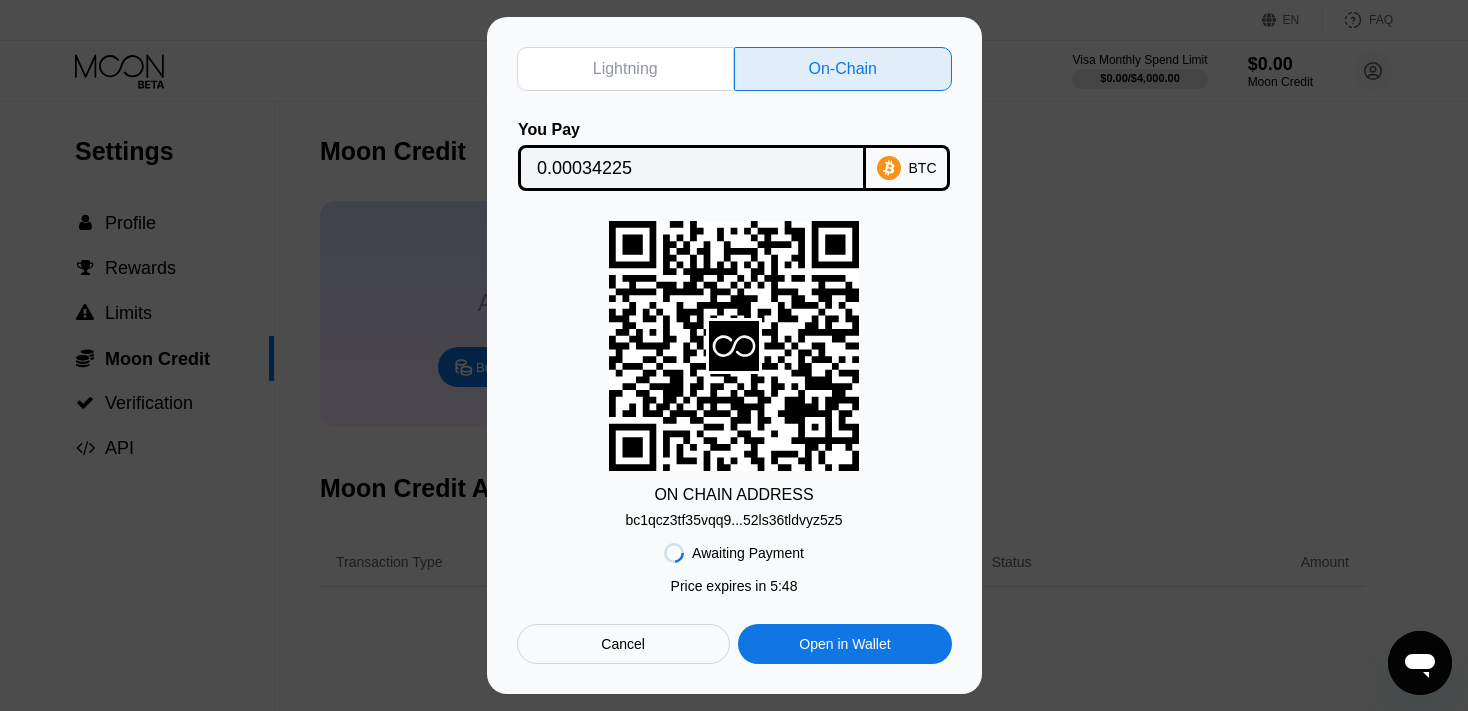 click on "Cancel" at bounding box center (623, 644) 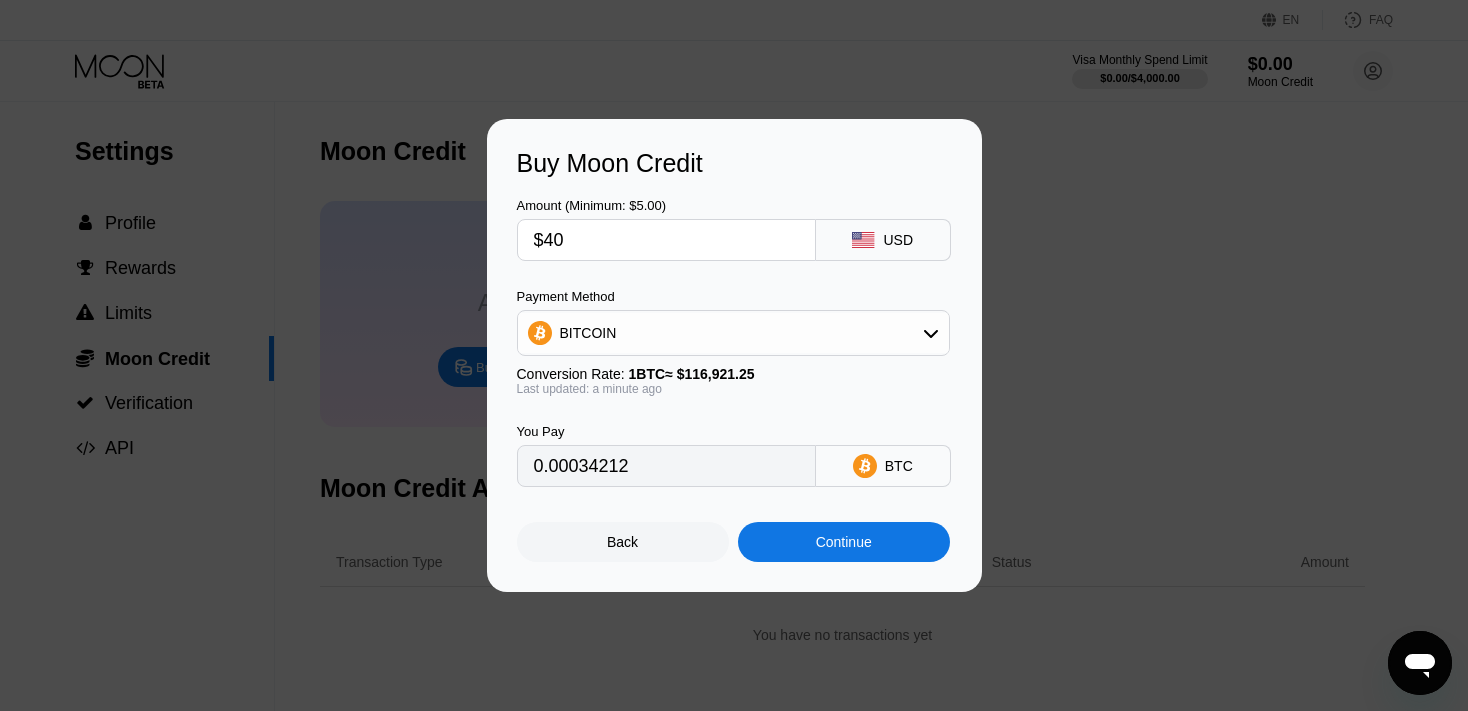 drag, startPoint x: 754, startPoint y: 470, endPoint x: 500, endPoint y: 478, distance: 254.12595 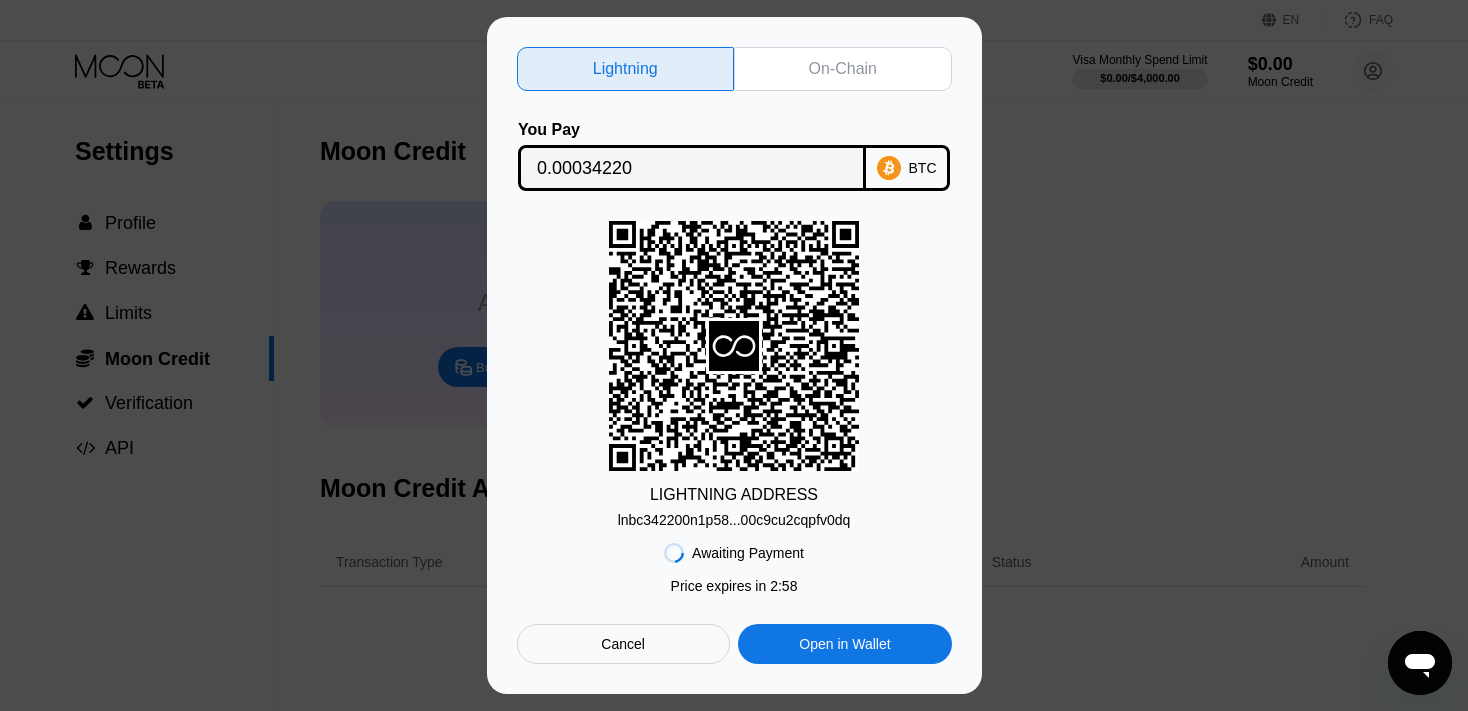 click on "On-Chain" at bounding box center (843, 69) 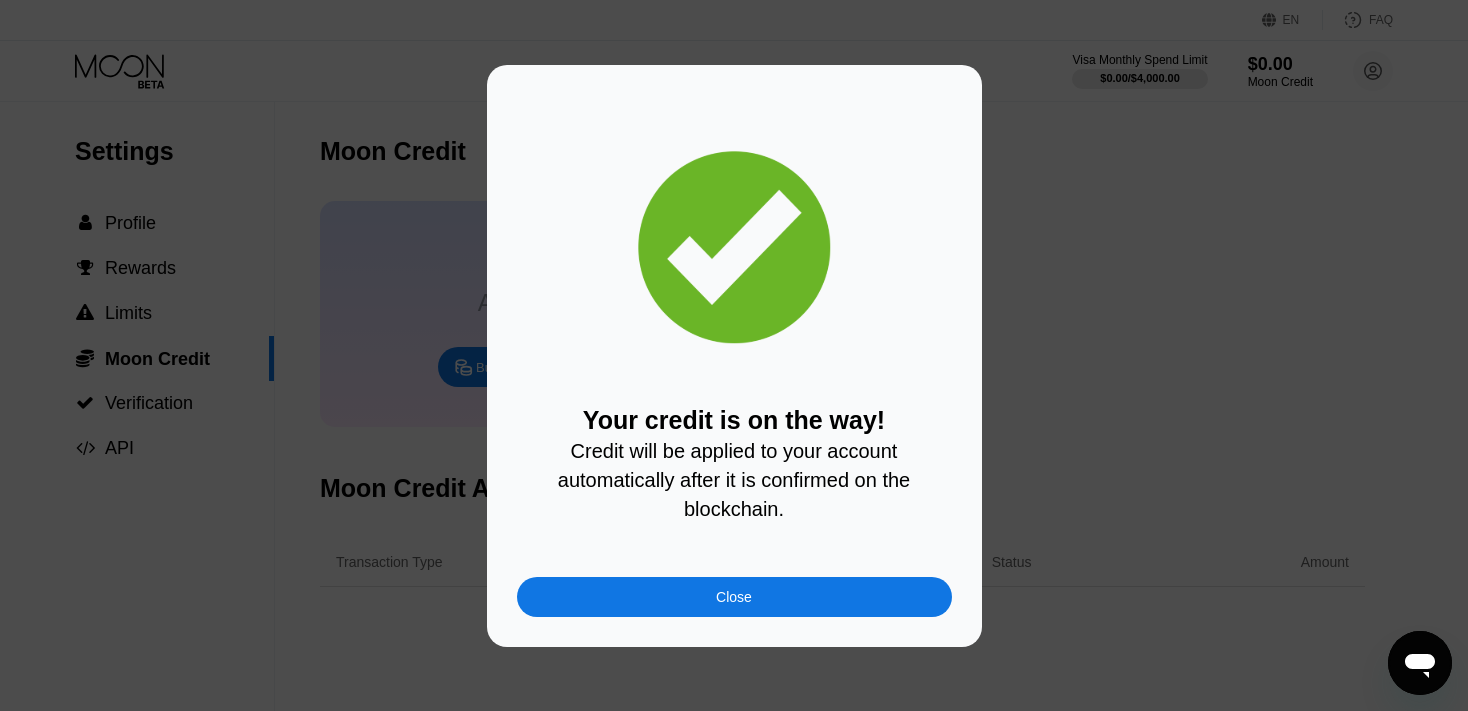 click on "Close" at bounding box center (734, 597) 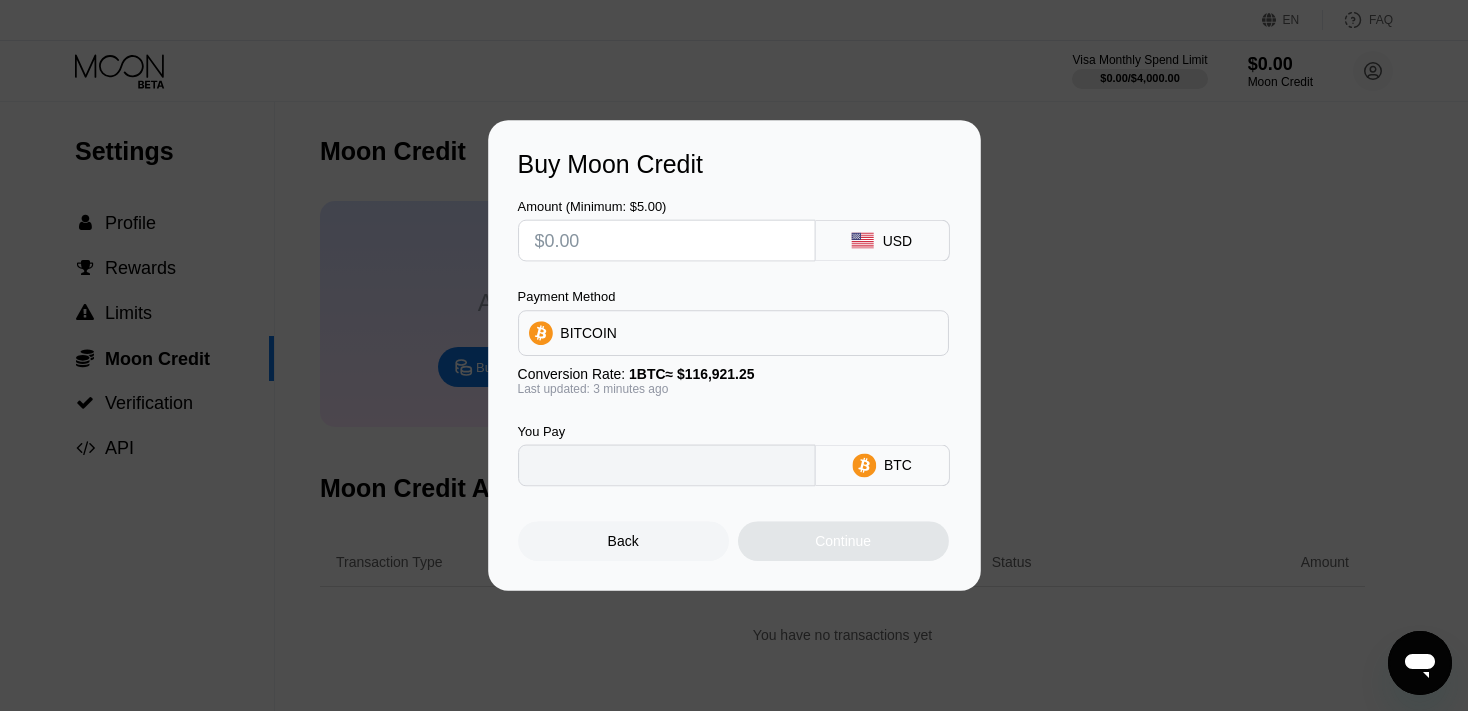 type on "0" 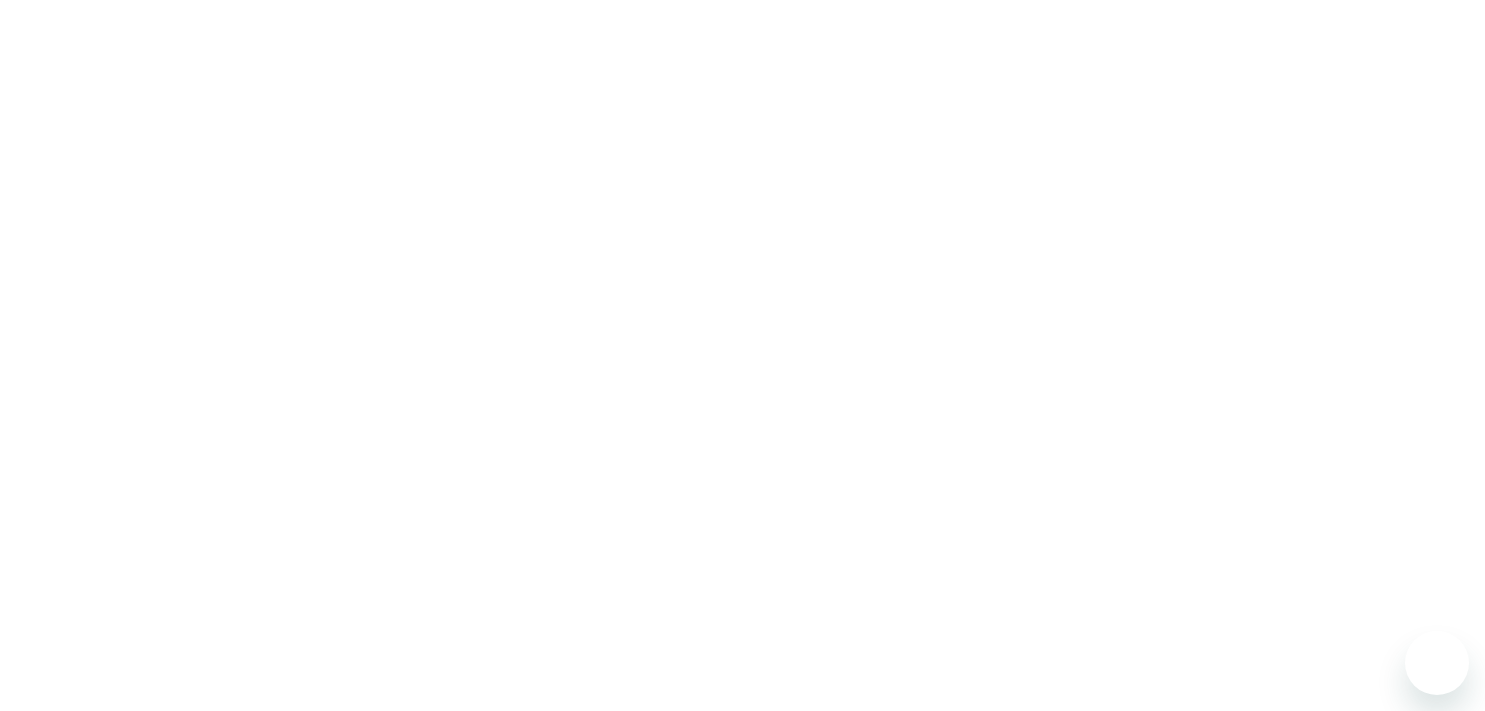 scroll, scrollTop: 0, scrollLeft: 0, axis: both 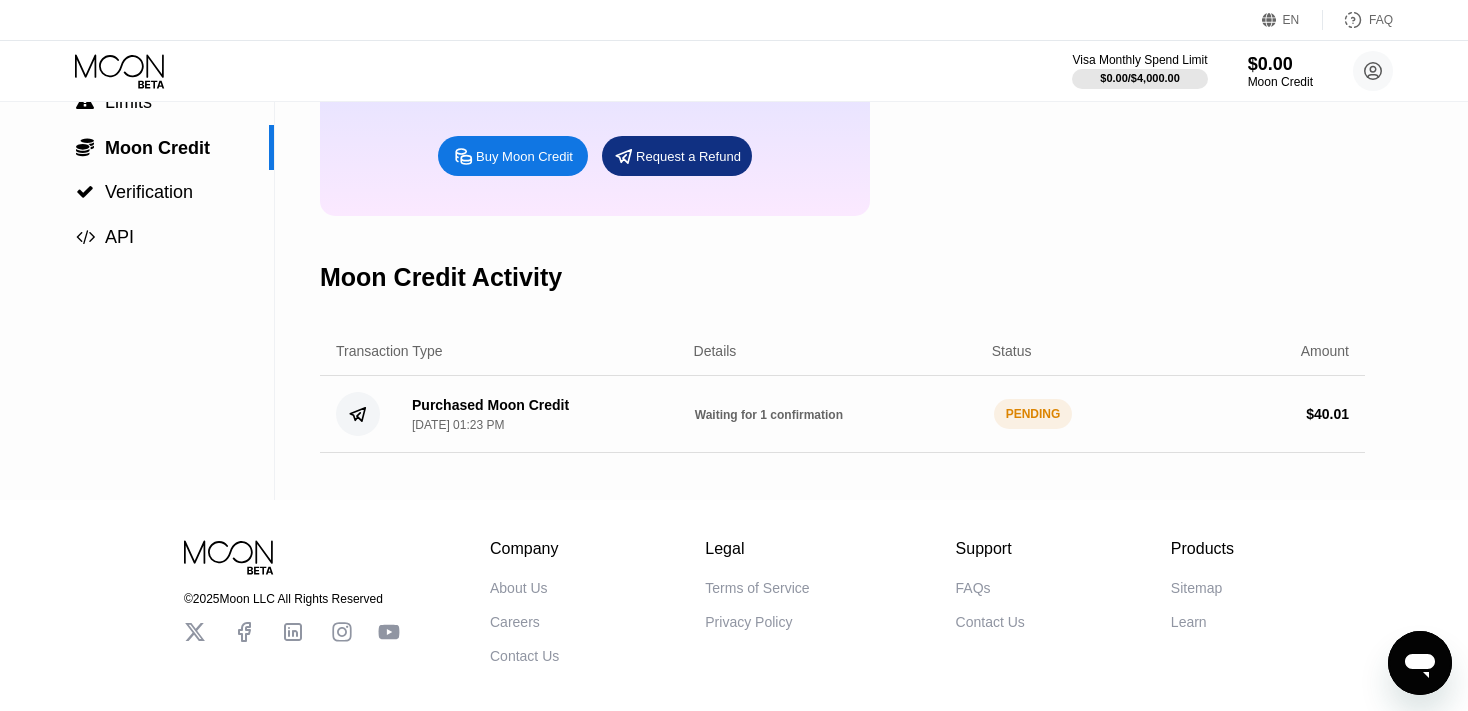 click on "Available Moon Credit" at bounding box center [595, 92] 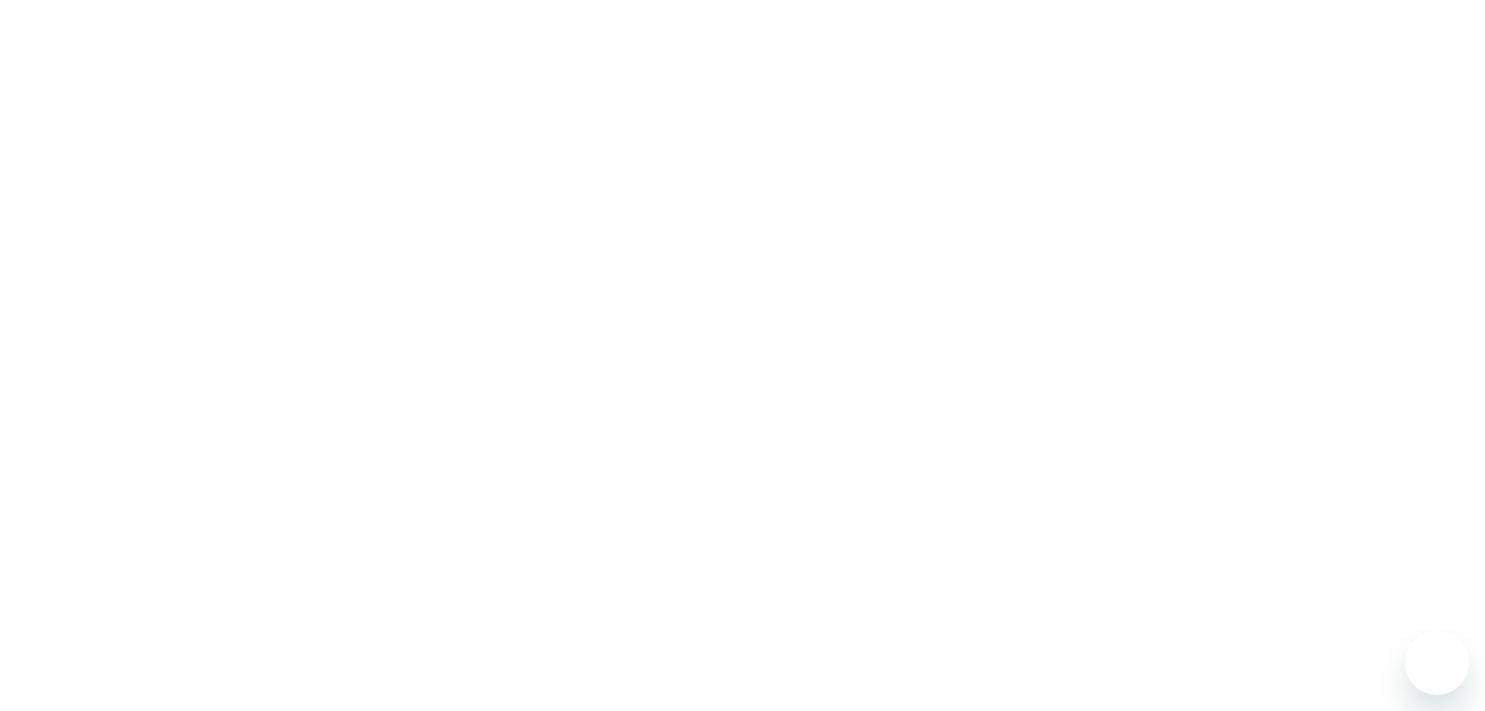 scroll, scrollTop: 0, scrollLeft: 0, axis: both 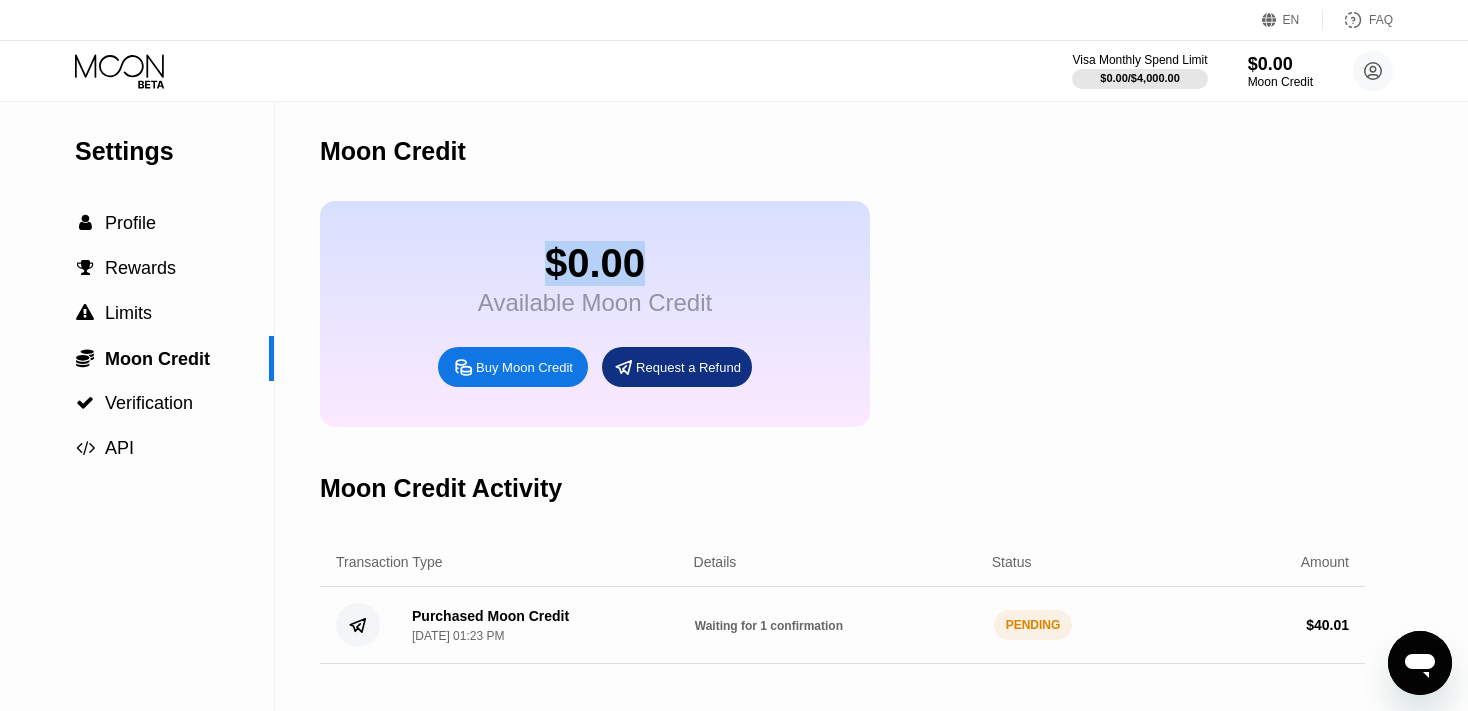 drag, startPoint x: 500, startPoint y: 282, endPoint x: 724, endPoint y: 258, distance: 225.28204 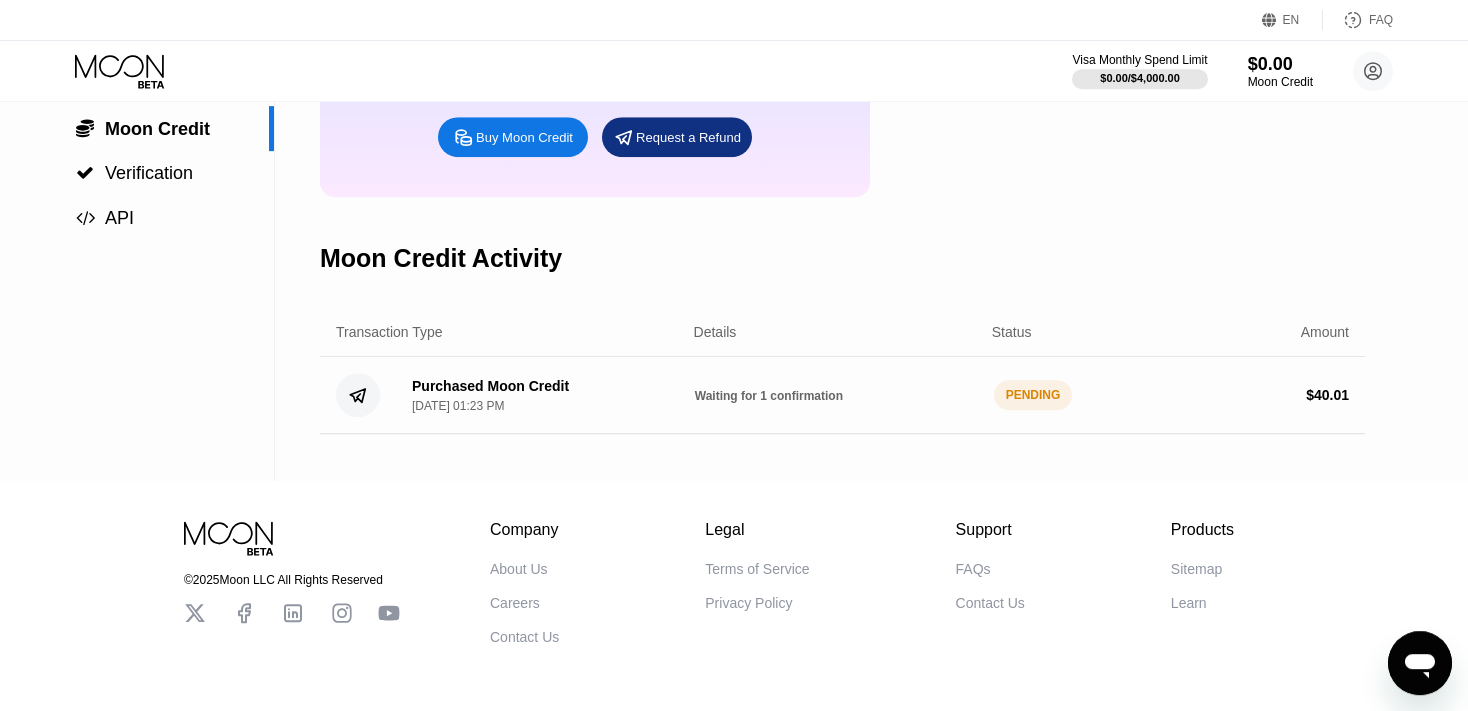 scroll, scrollTop: 0, scrollLeft: 0, axis: both 